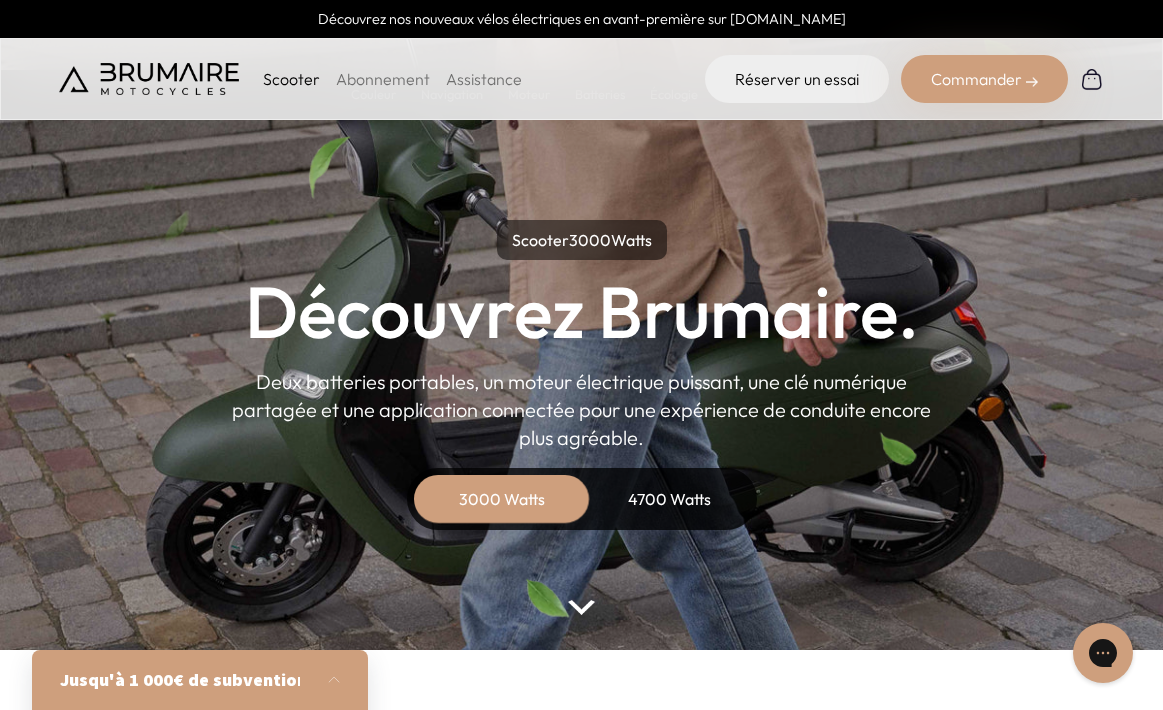 scroll, scrollTop: 0, scrollLeft: 0, axis: both 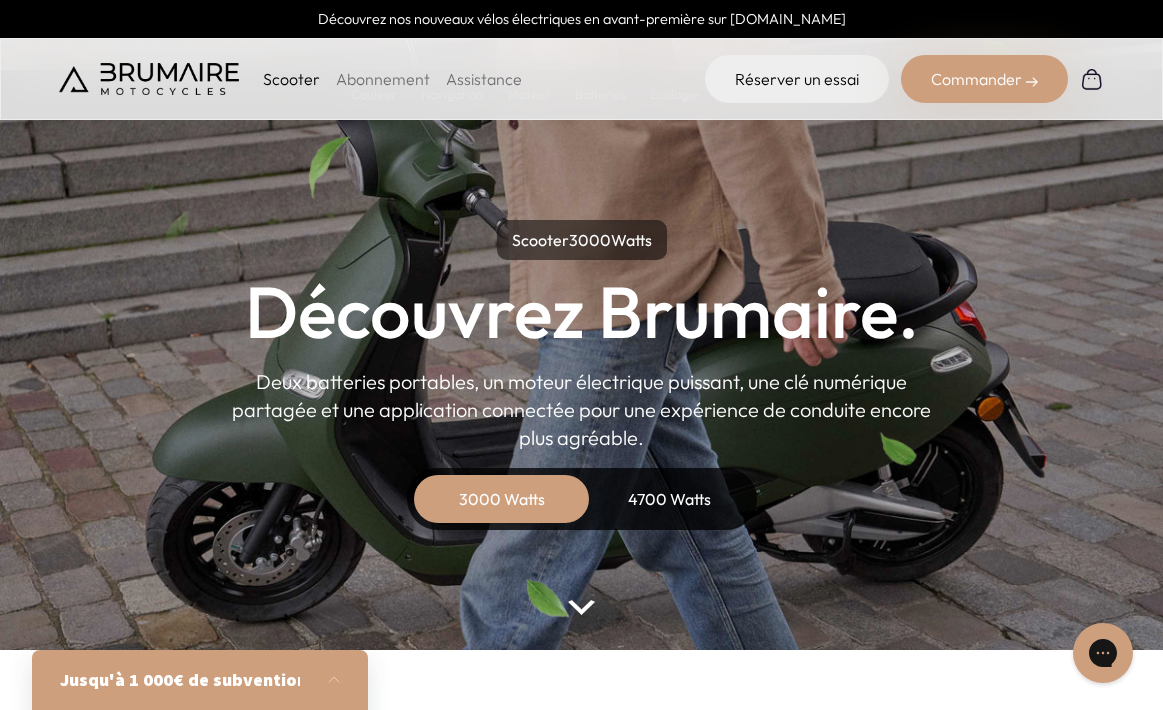 click on "4700 Watts" at bounding box center [670, 499] 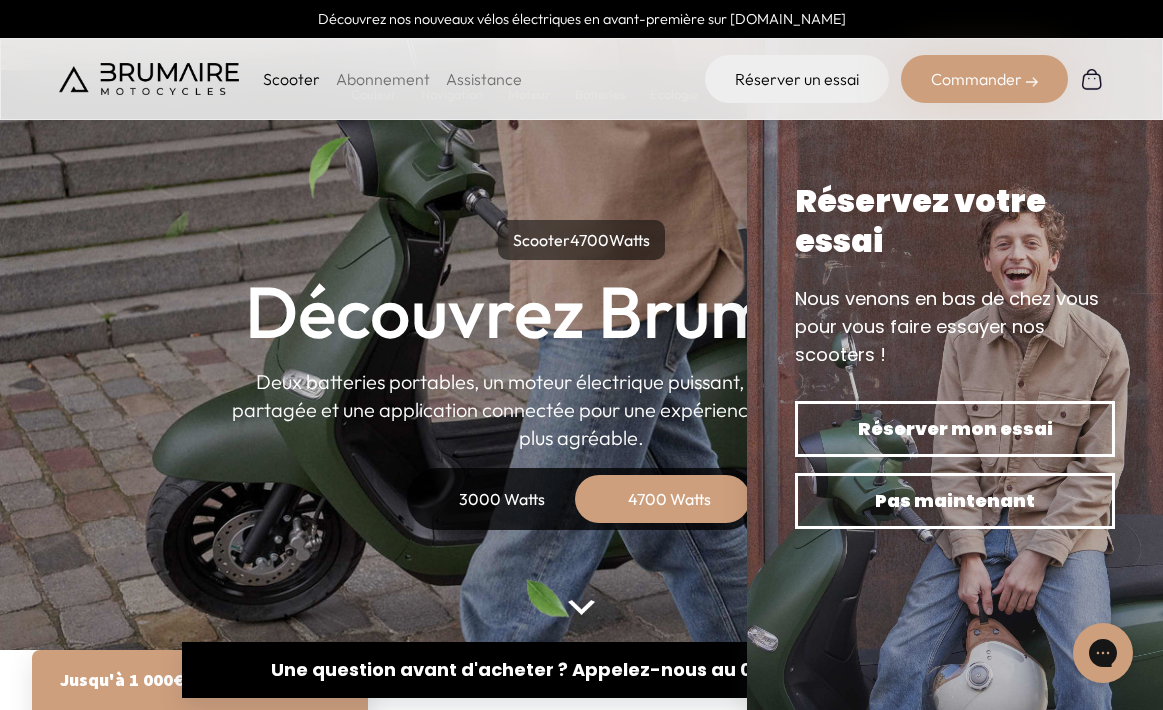 click on "Scooter
Abonnement
Assistance
Réserver un essai
Commander" at bounding box center (581, 79) 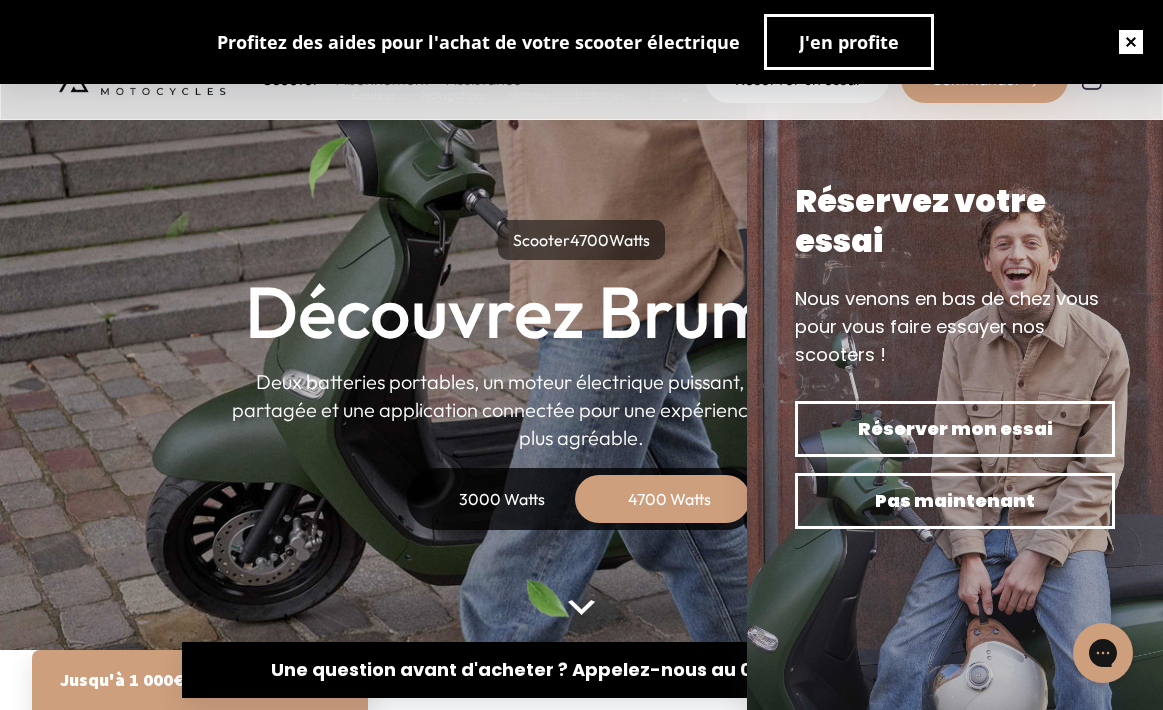 click at bounding box center (1131, 42) 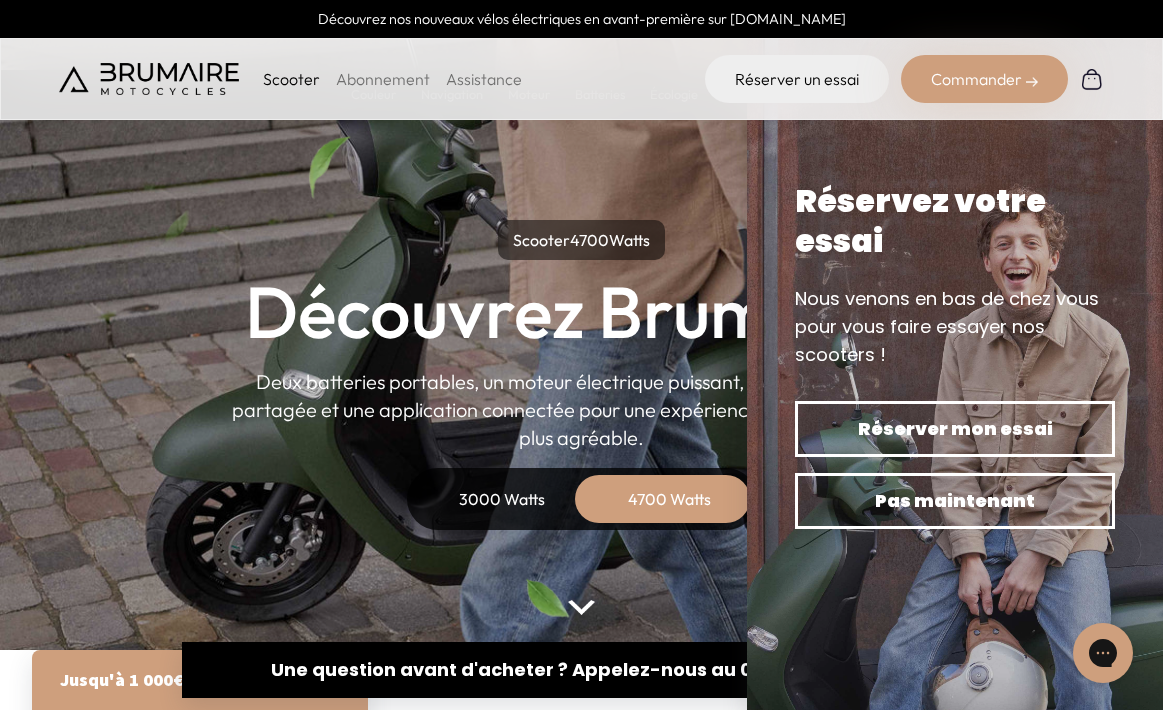click on "Abonnement" at bounding box center [383, 79] 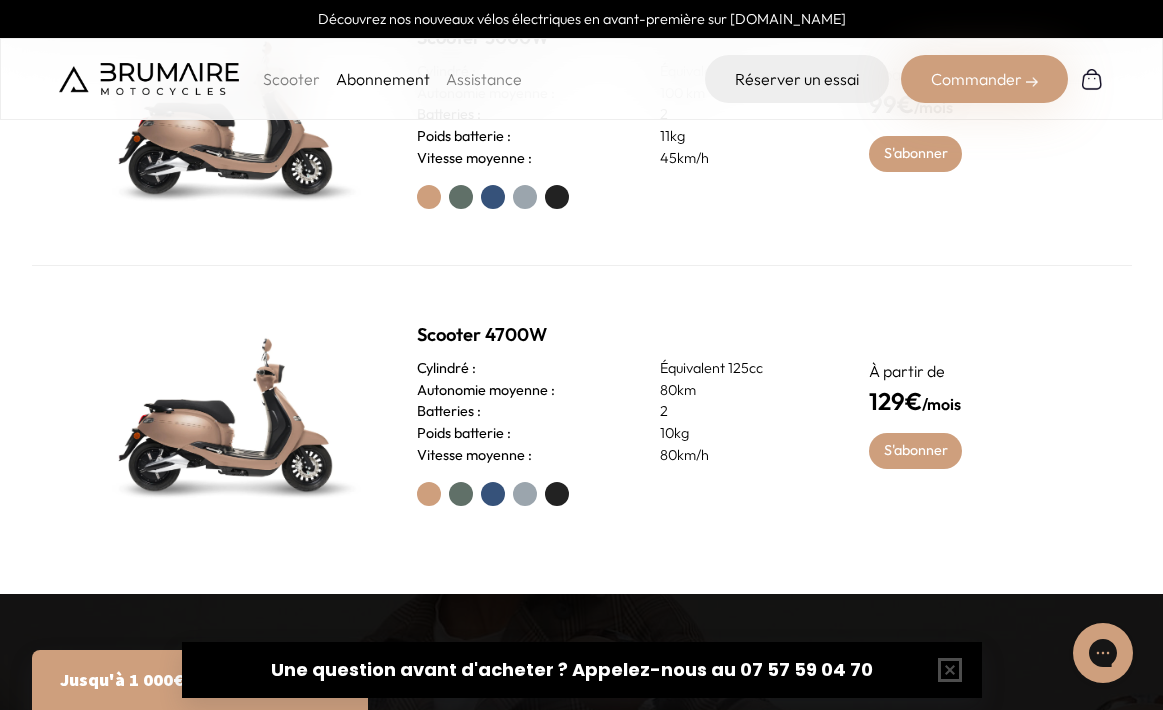 scroll, scrollTop: 955, scrollLeft: 0, axis: vertical 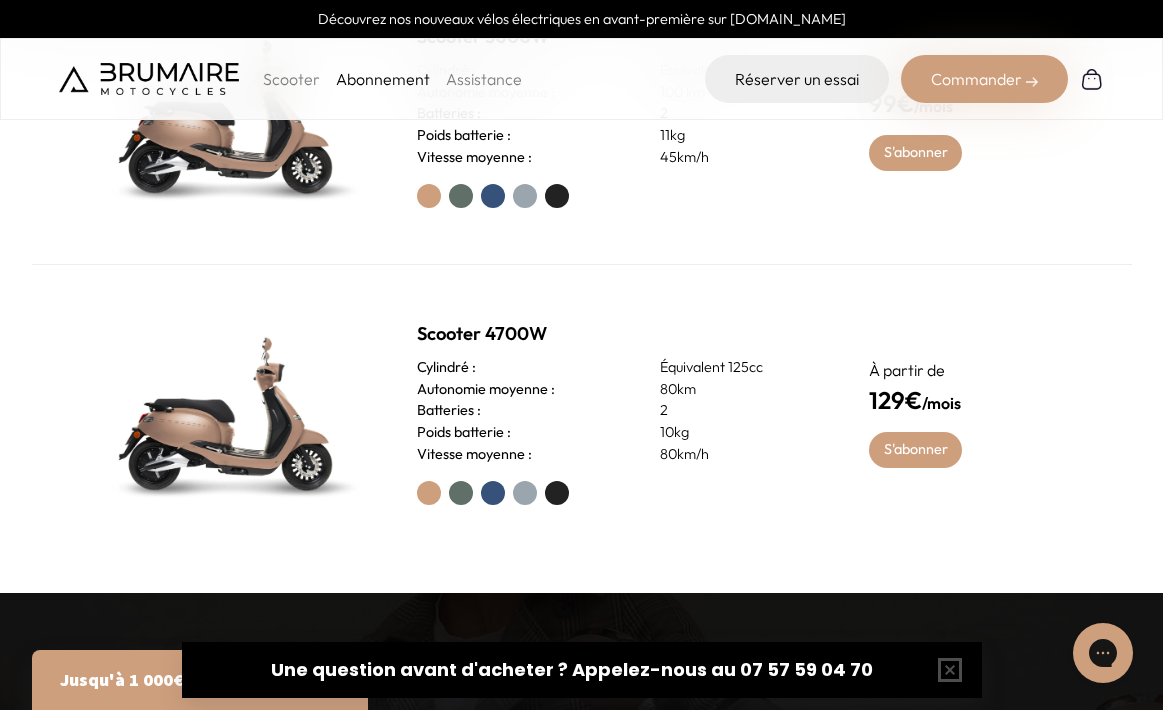 click at bounding box center (493, 493) 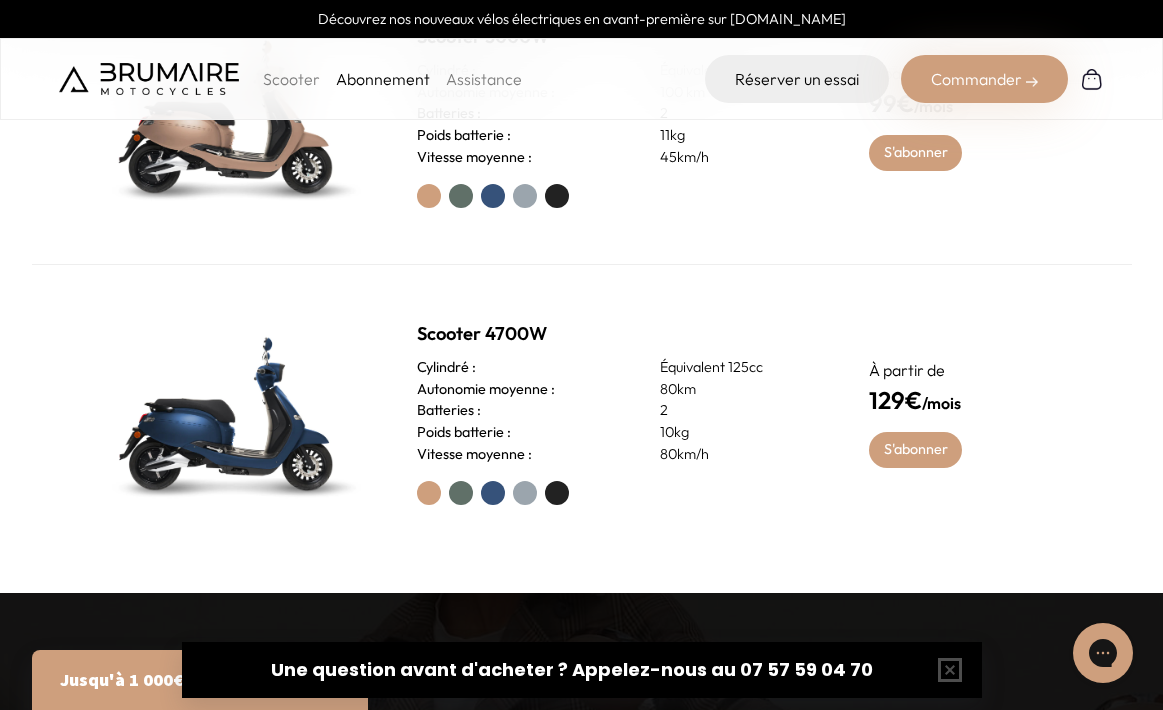 click at bounding box center [461, 493] 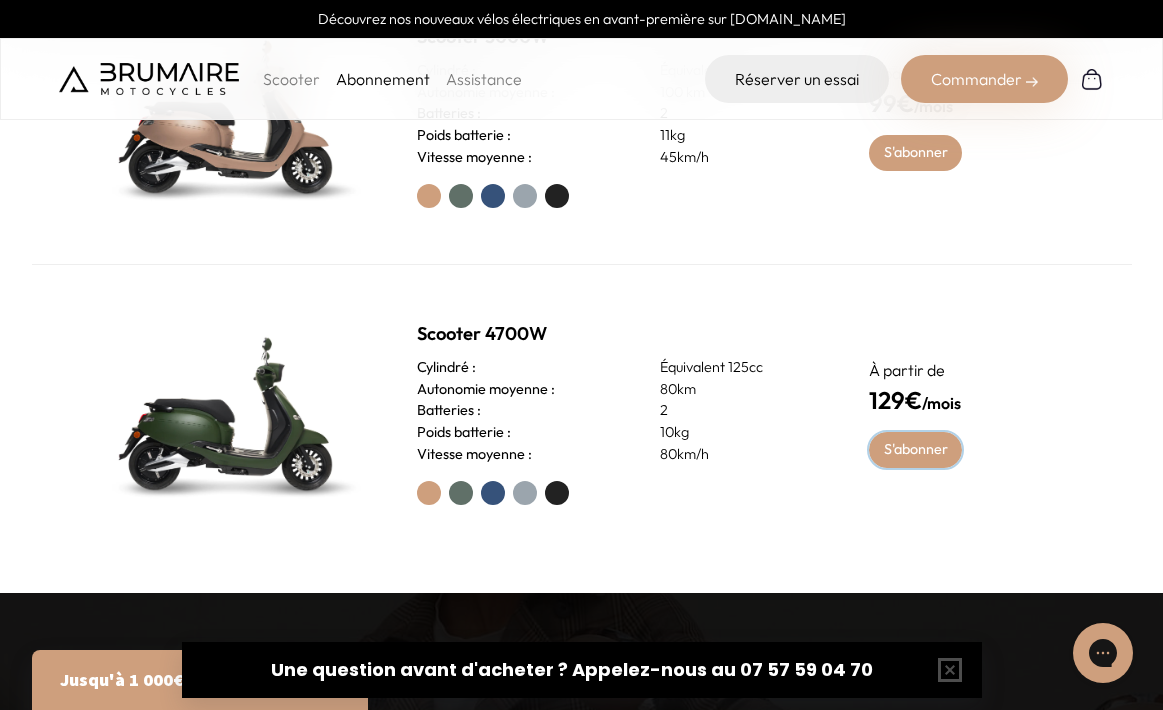 click on "S'abonner" at bounding box center (915, 450) 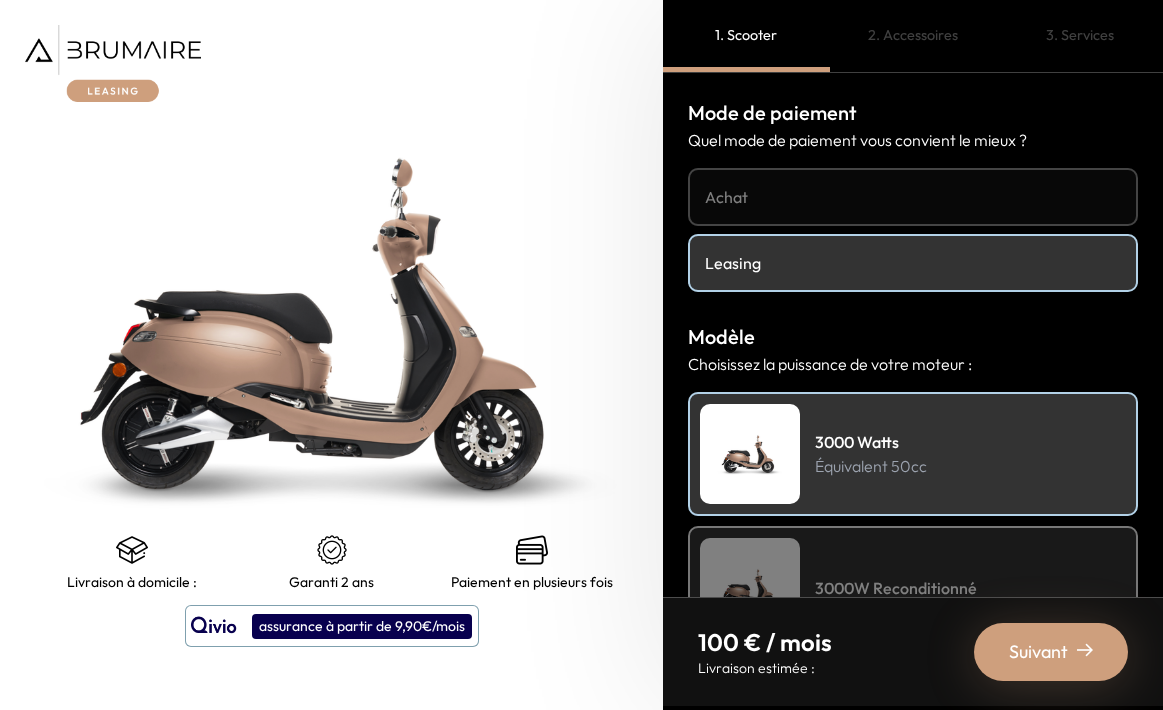 scroll, scrollTop: 0, scrollLeft: 0, axis: both 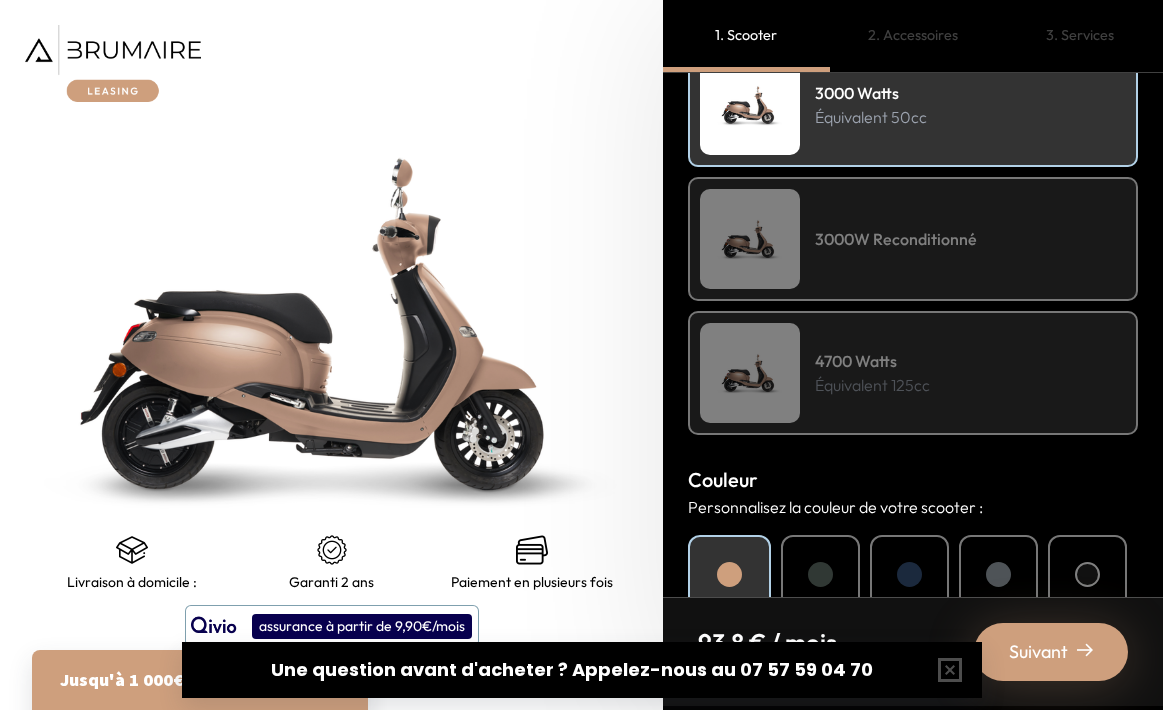 click on "Équivalent 125cc" at bounding box center [872, 385] 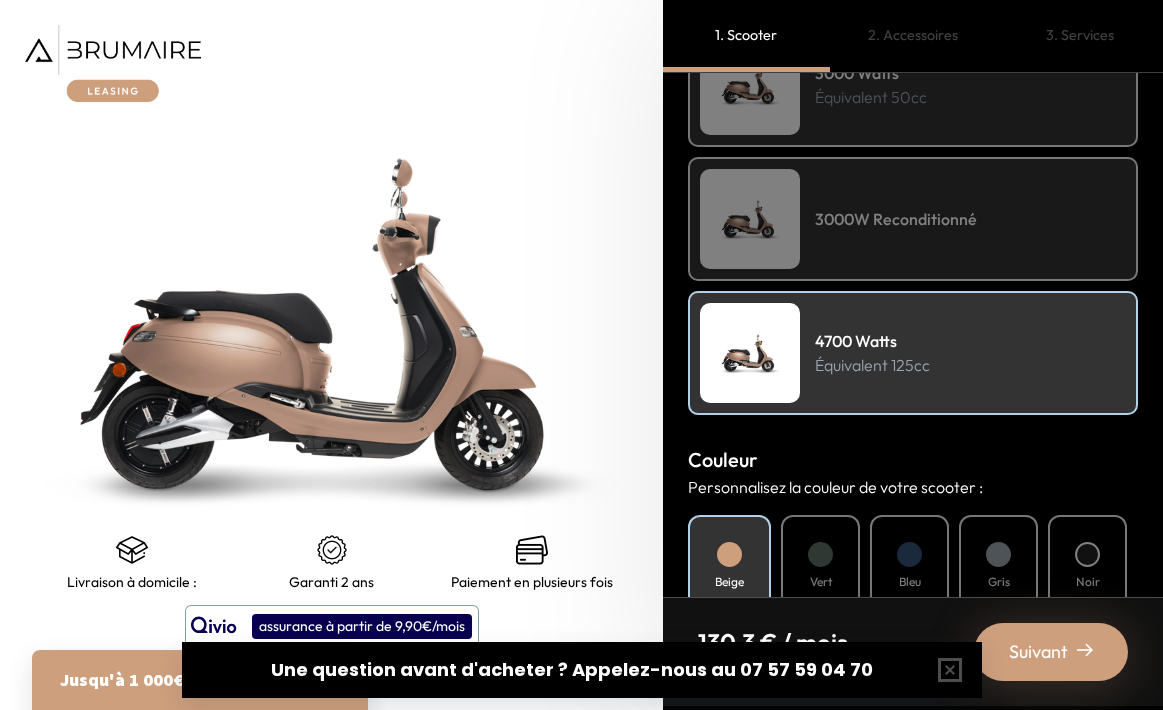 scroll, scrollTop: 687, scrollLeft: 0, axis: vertical 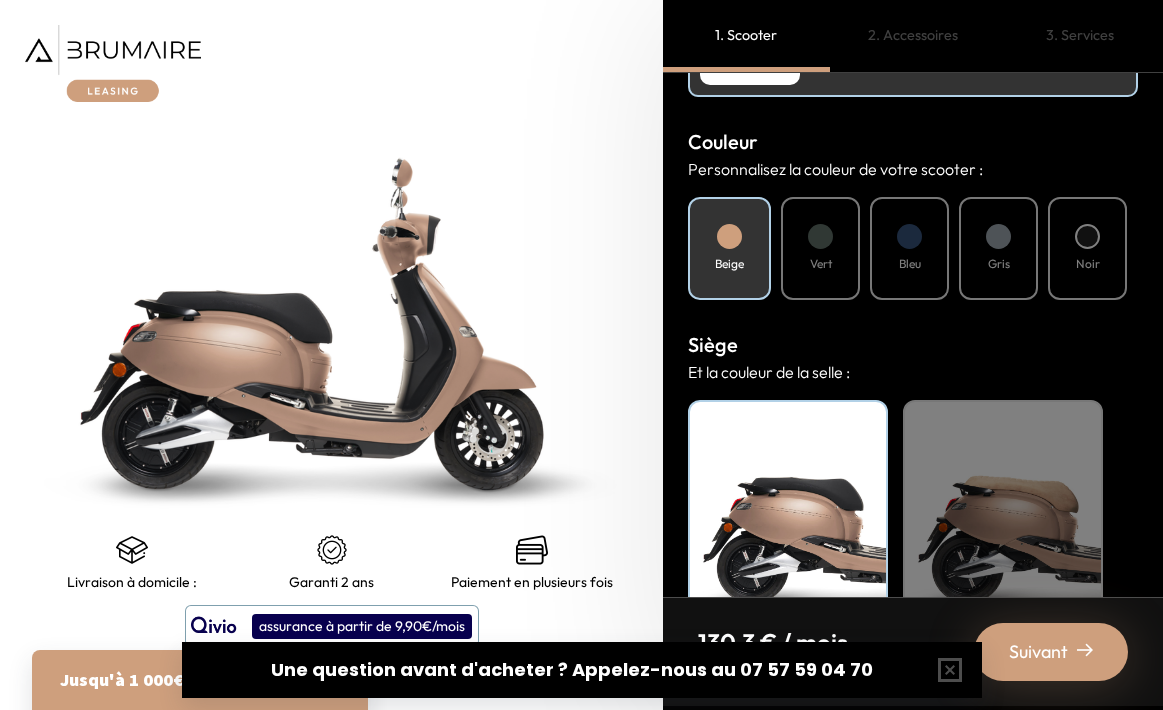 click on "Noir" at bounding box center [1087, 248] 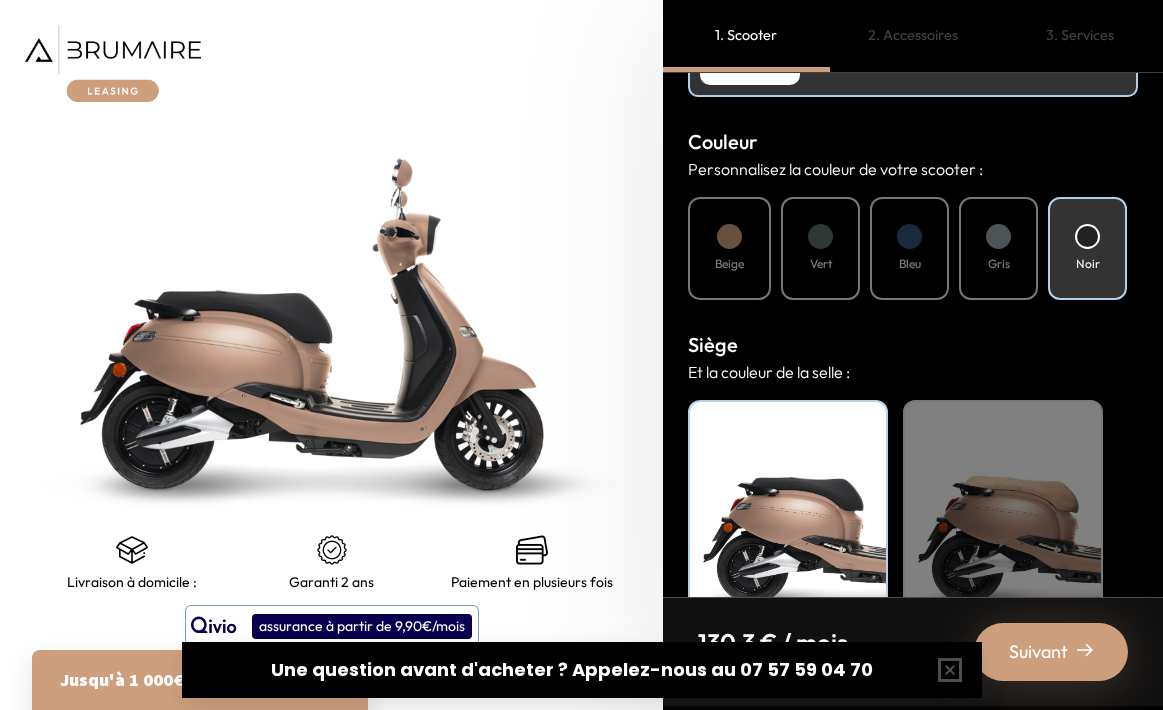 click on "Vert" at bounding box center (820, 248) 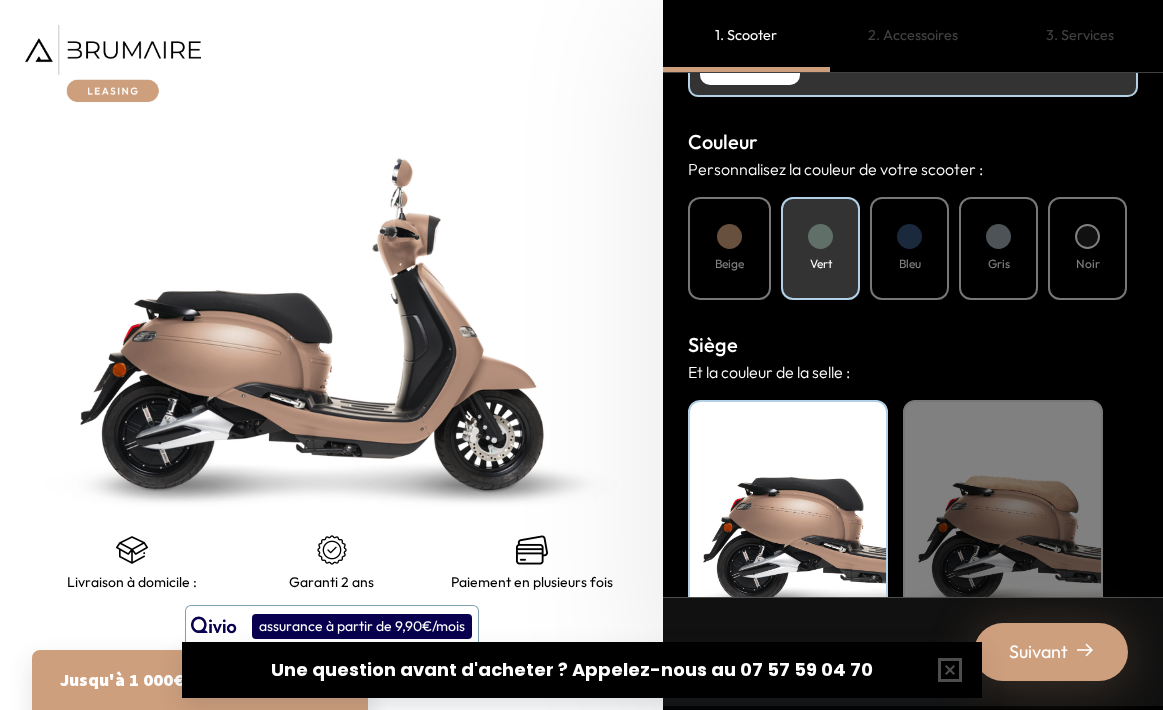 scroll, scrollTop: 765, scrollLeft: 0, axis: vertical 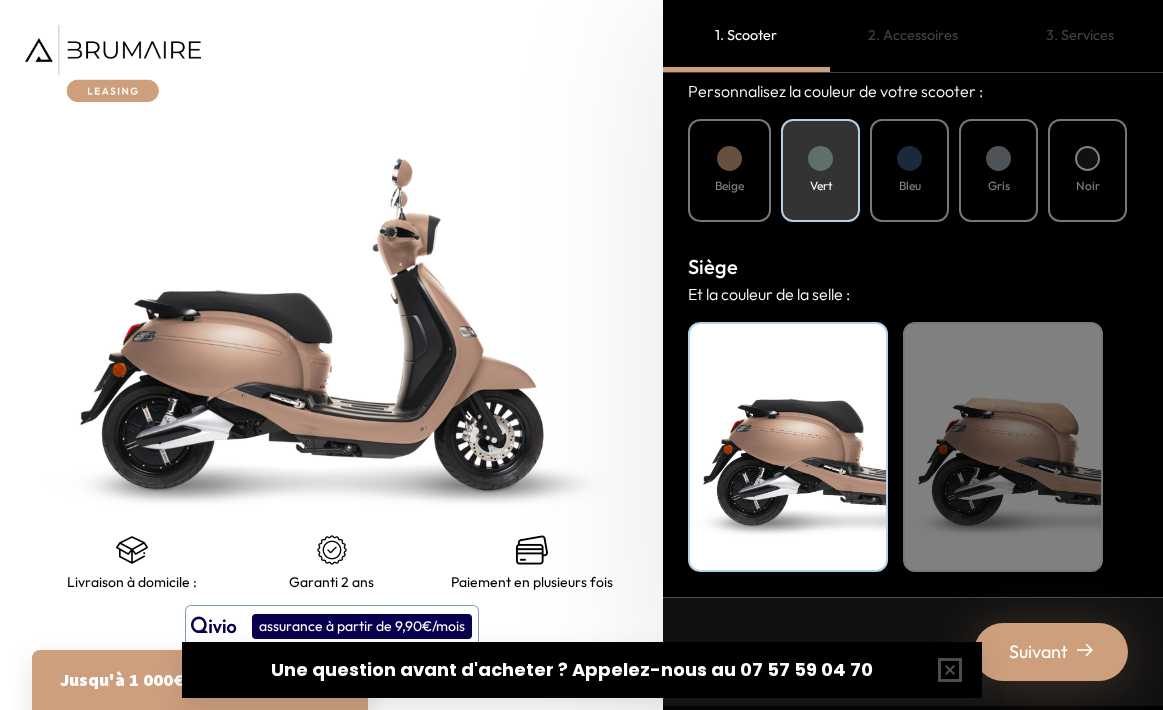 click on "Beige" at bounding box center (1003, 447) 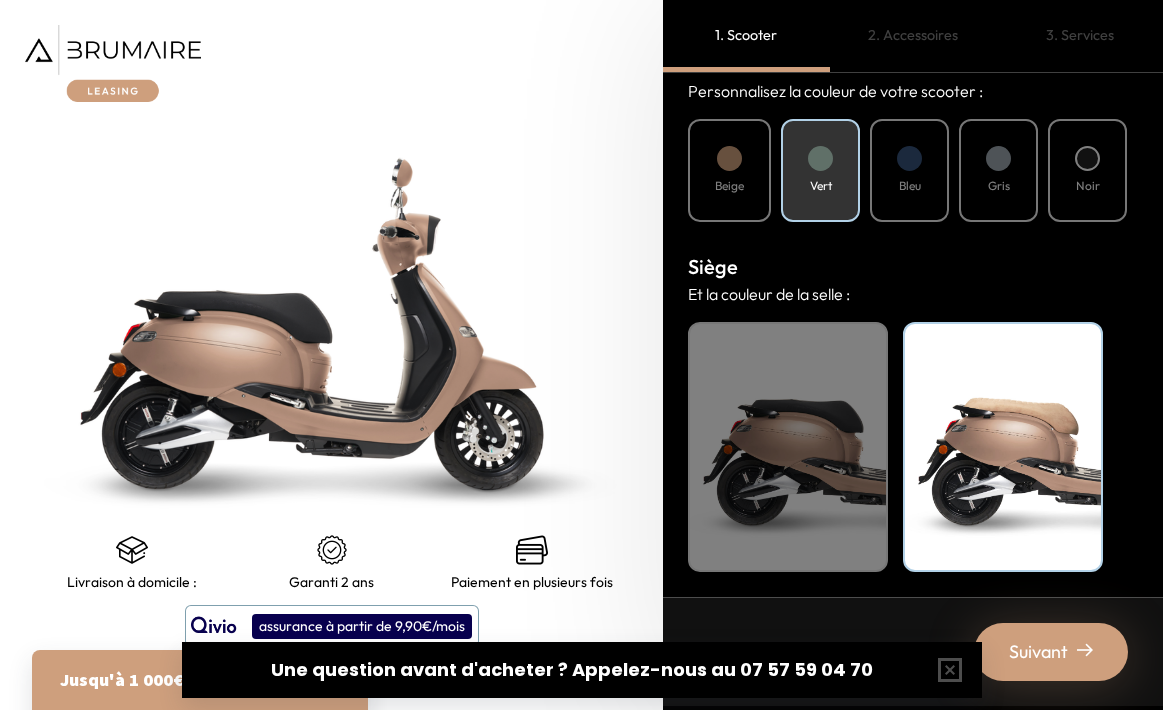 click on "Suivant" at bounding box center [1051, 652] 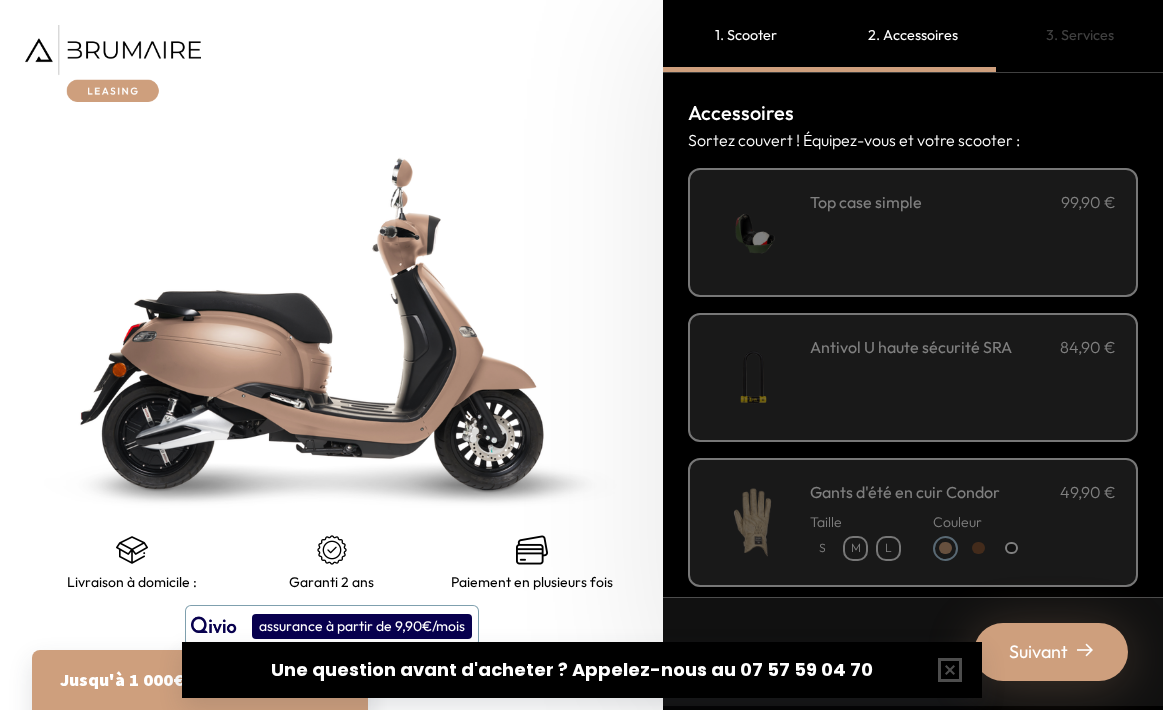 click on "Suivant" at bounding box center [1038, 652] 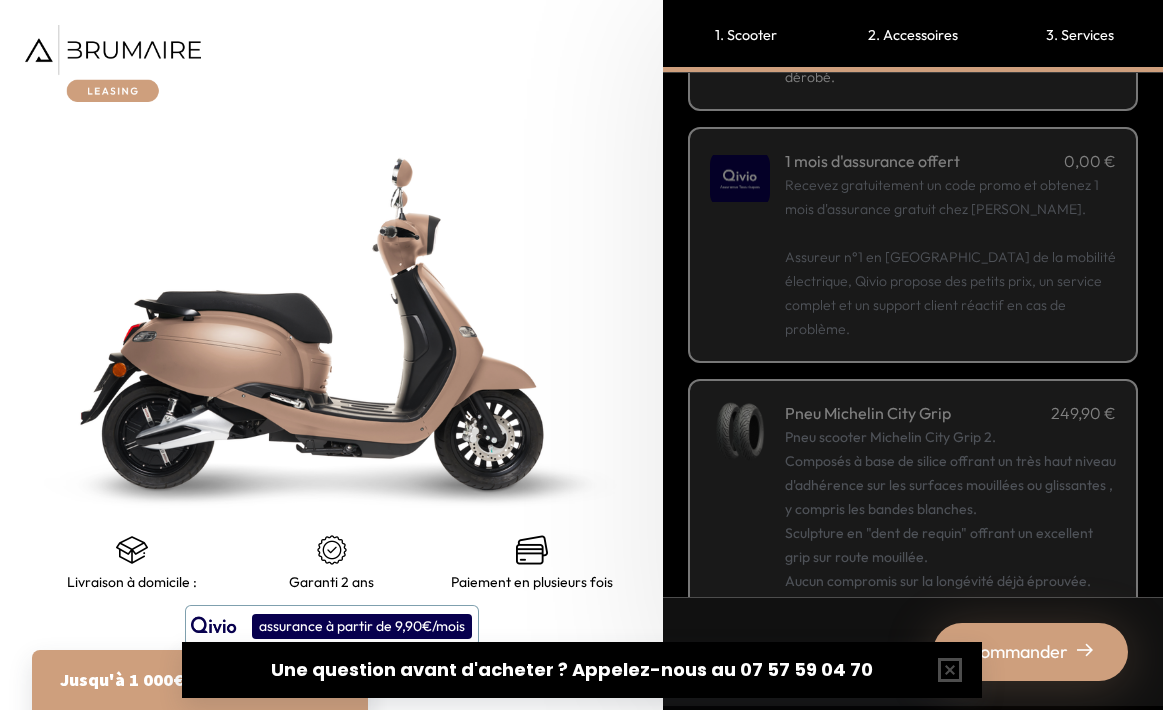 scroll, scrollTop: 330, scrollLeft: 0, axis: vertical 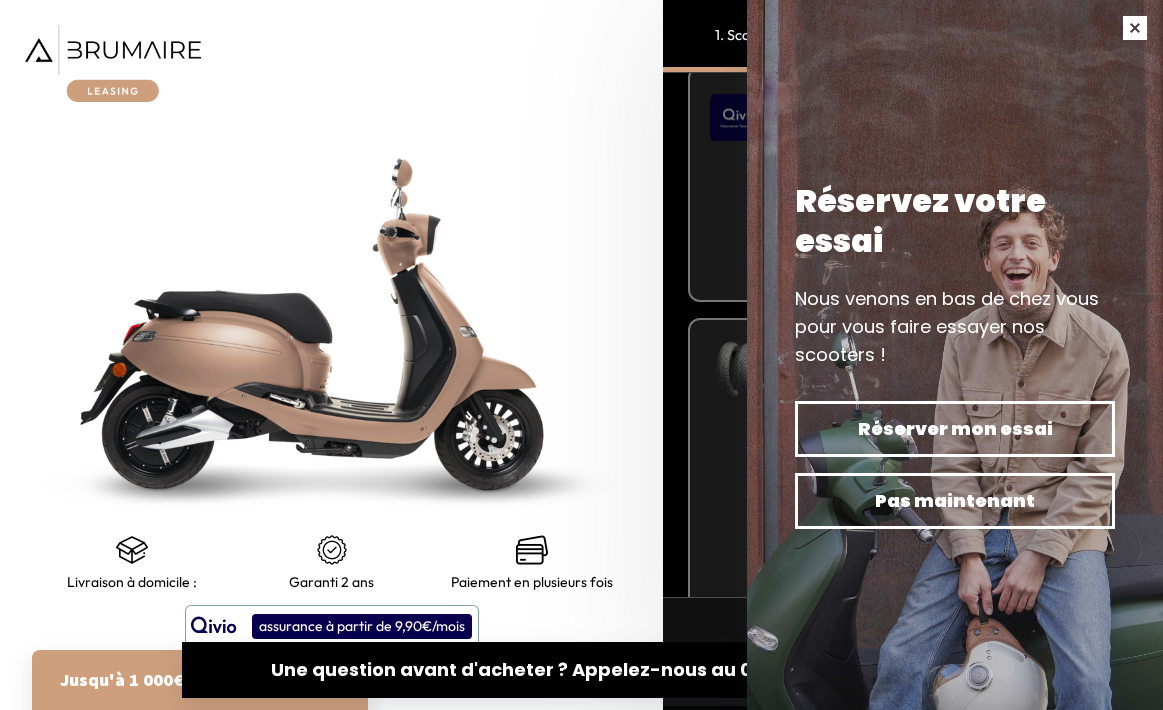 click at bounding box center [1135, 28] 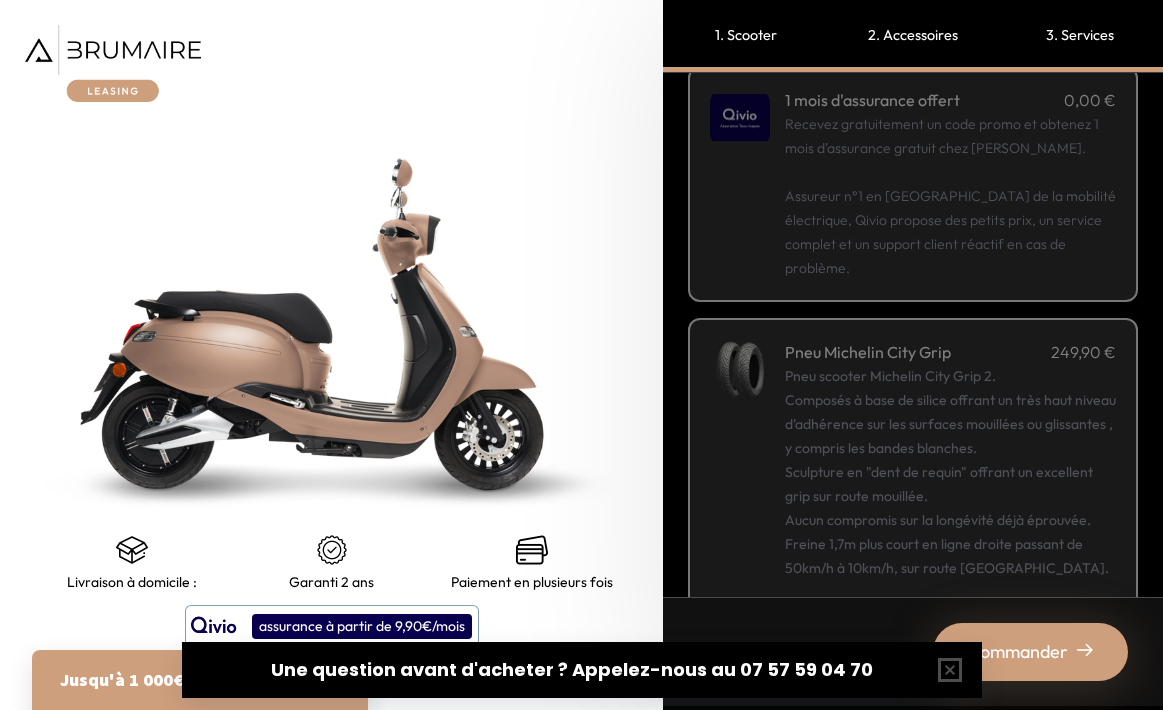 click on "Recevez gratuitement un code promo et obtenez 1 mois d'assurance gratuit chez Qivio. Assureur n°1 en France de la mobilité électrique, Qivio propose des petits prix, un service complet et un support client réactif en cas de problème." at bounding box center (950, 196) 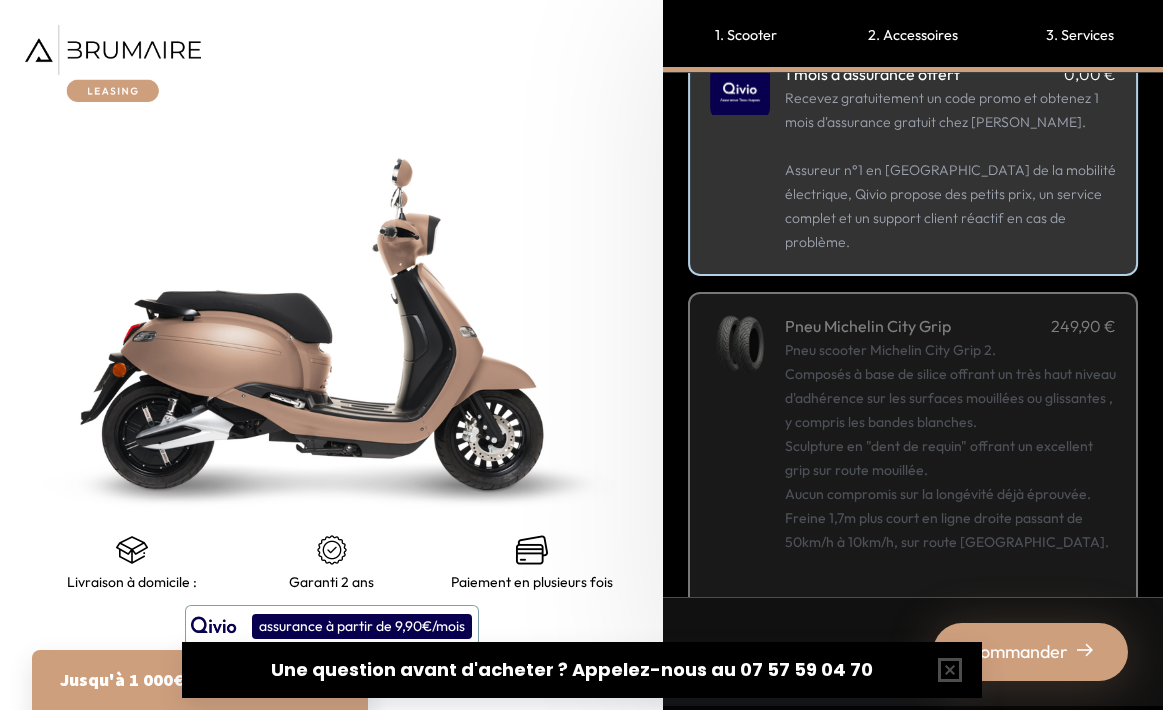 scroll, scrollTop: 384, scrollLeft: 0, axis: vertical 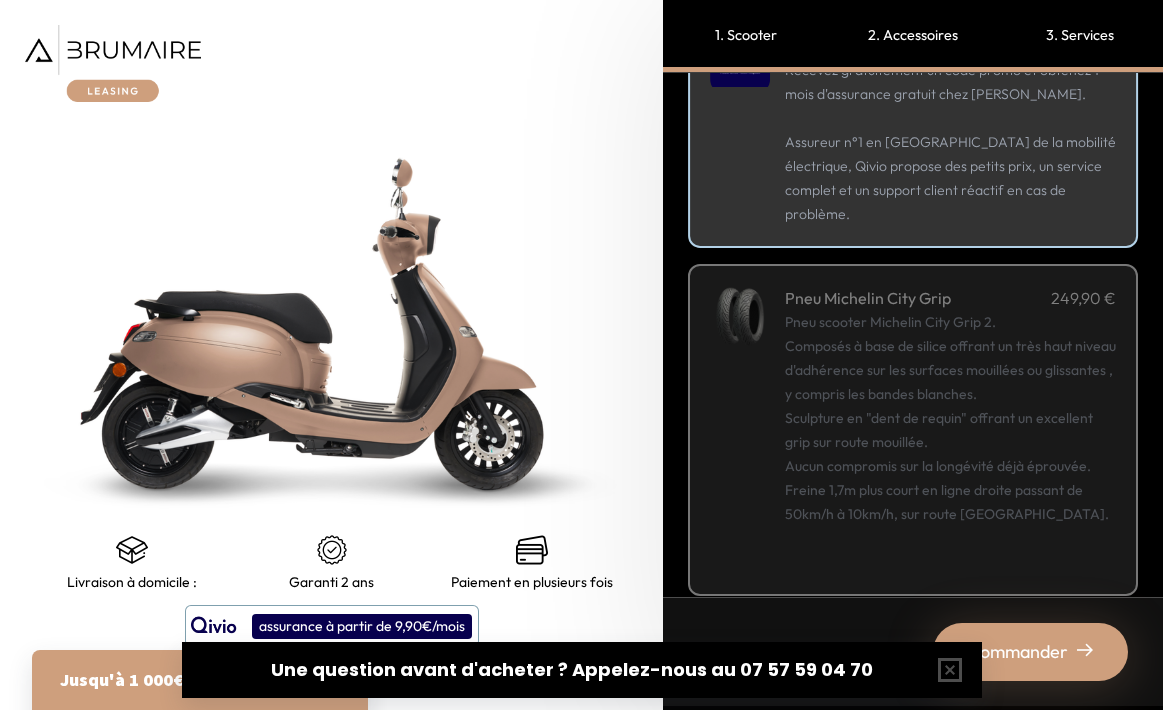 click on "Commander" at bounding box center [1018, 652] 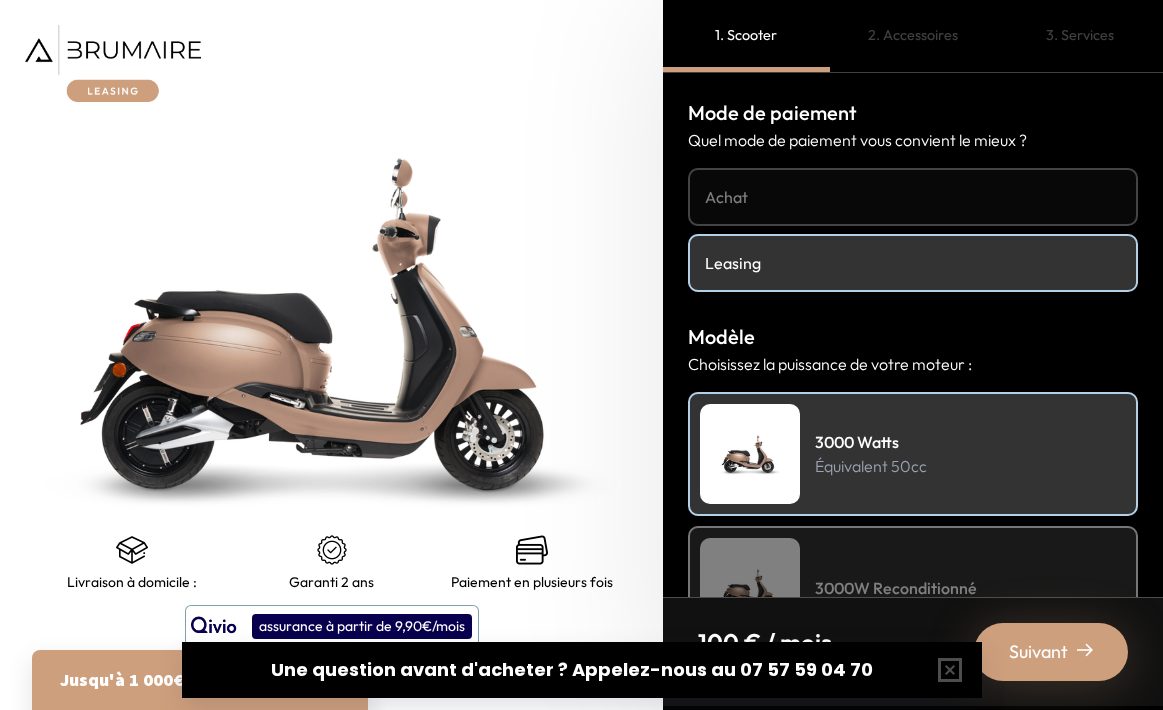 scroll, scrollTop: 0, scrollLeft: 0, axis: both 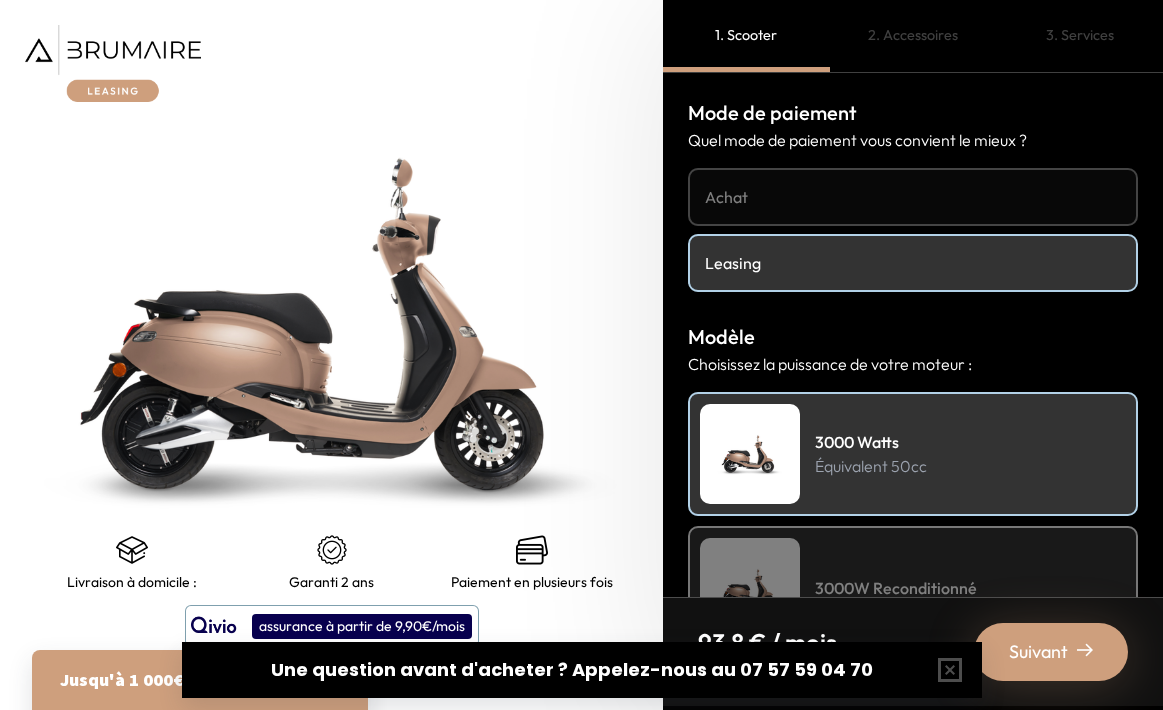 click at bounding box center [332, 550] 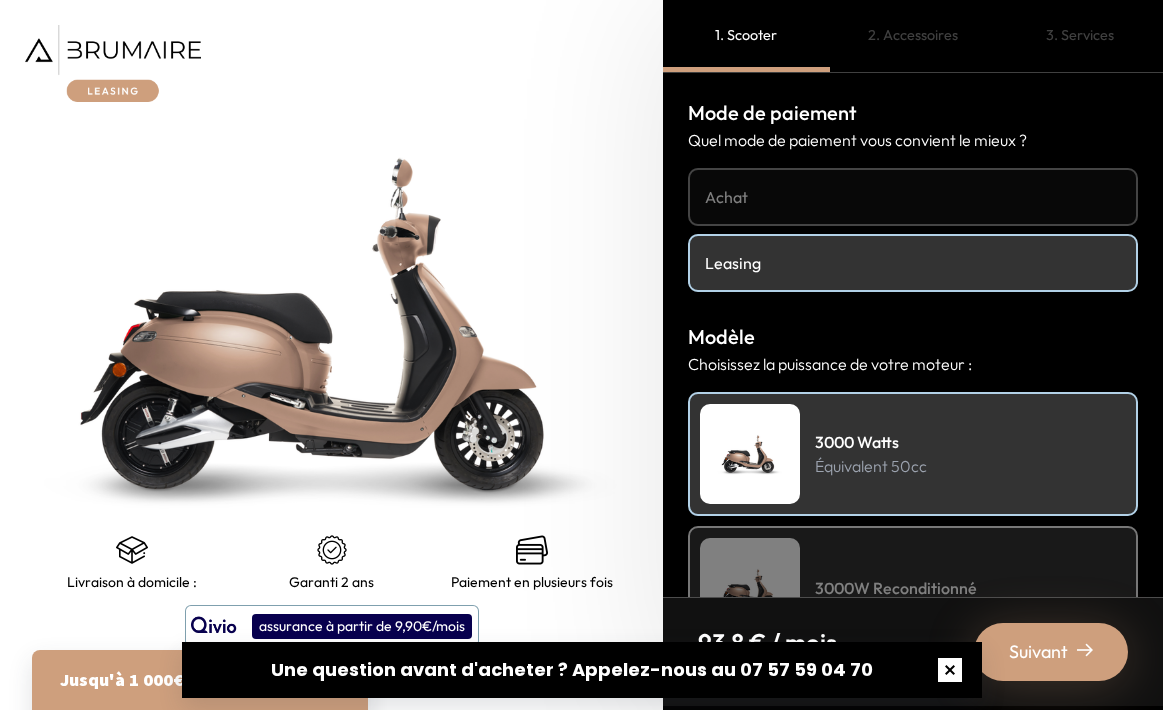 click at bounding box center (950, 670) 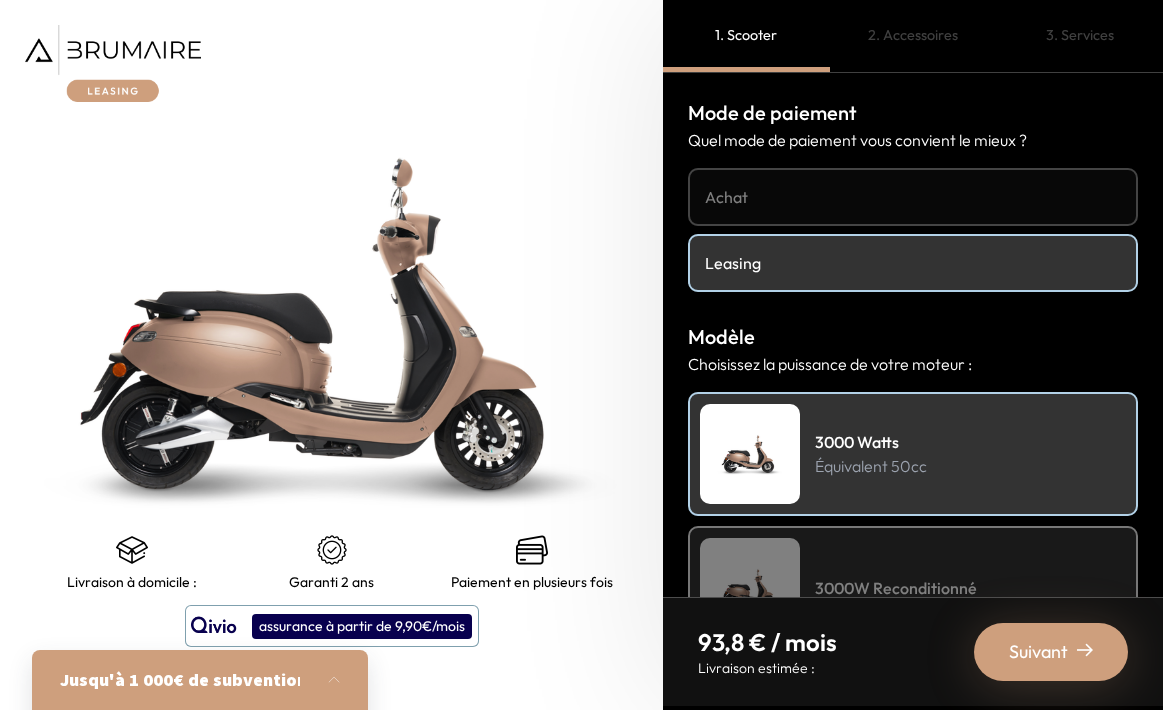 click at bounding box center (113, 63) 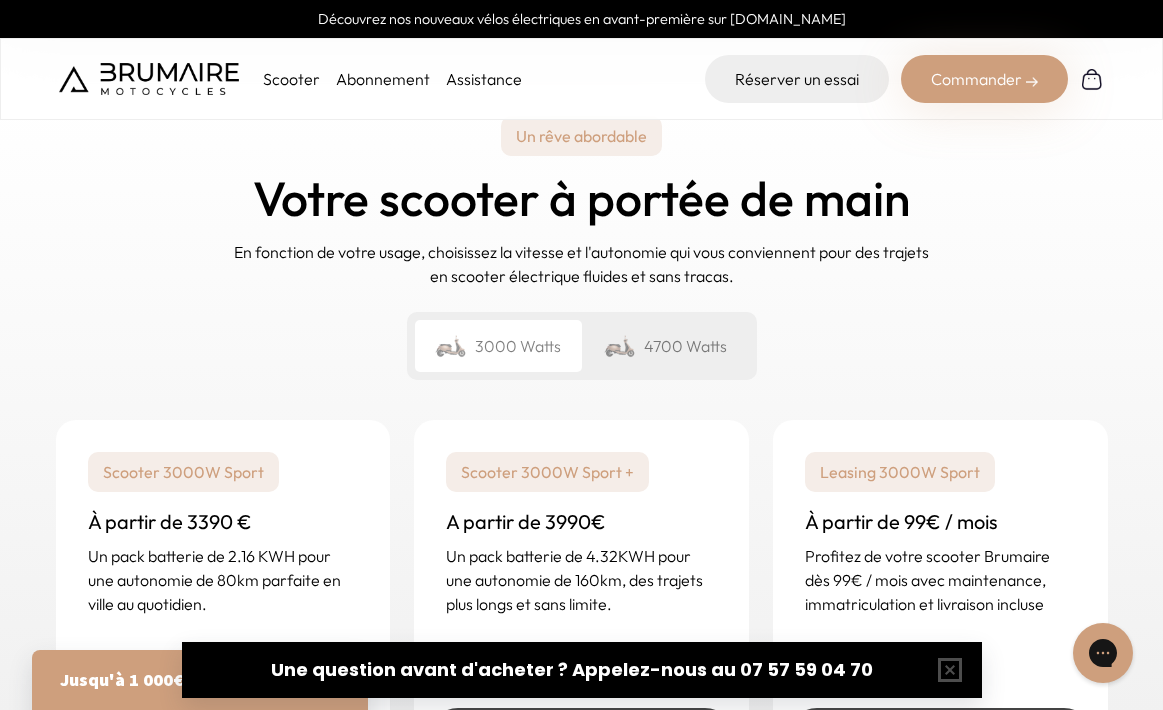 scroll, scrollTop: 2825, scrollLeft: 0, axis: vertical 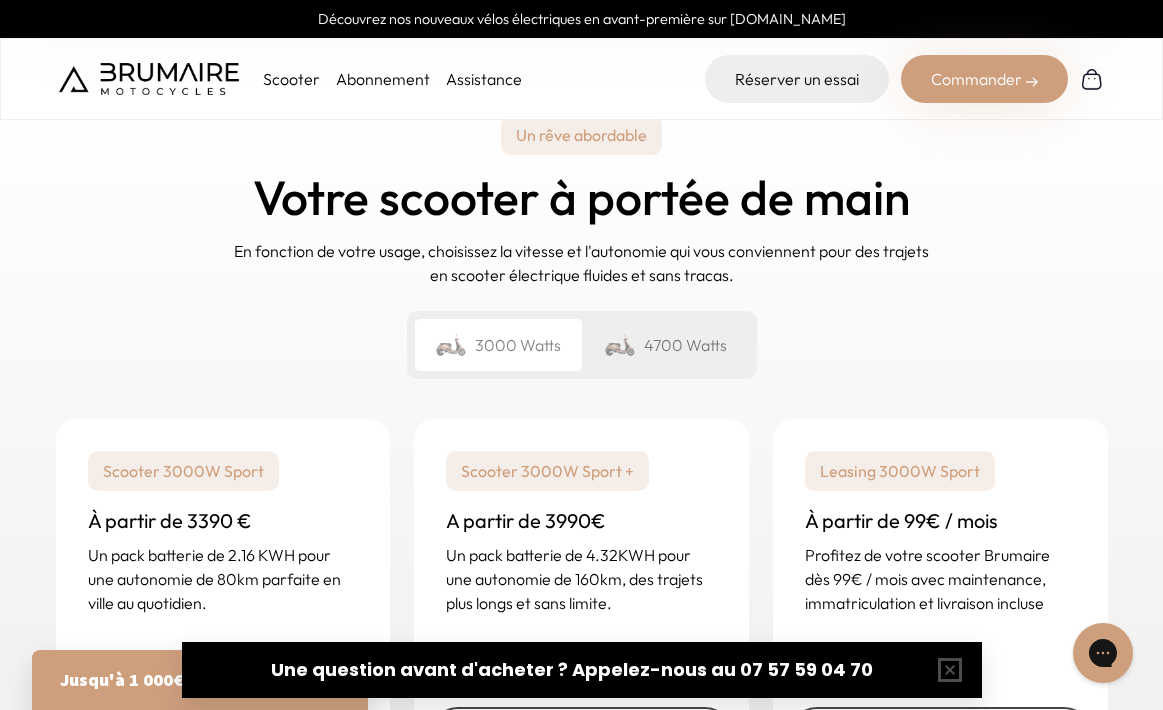 click on "4700 Watts" at bounding box center (665, 345) 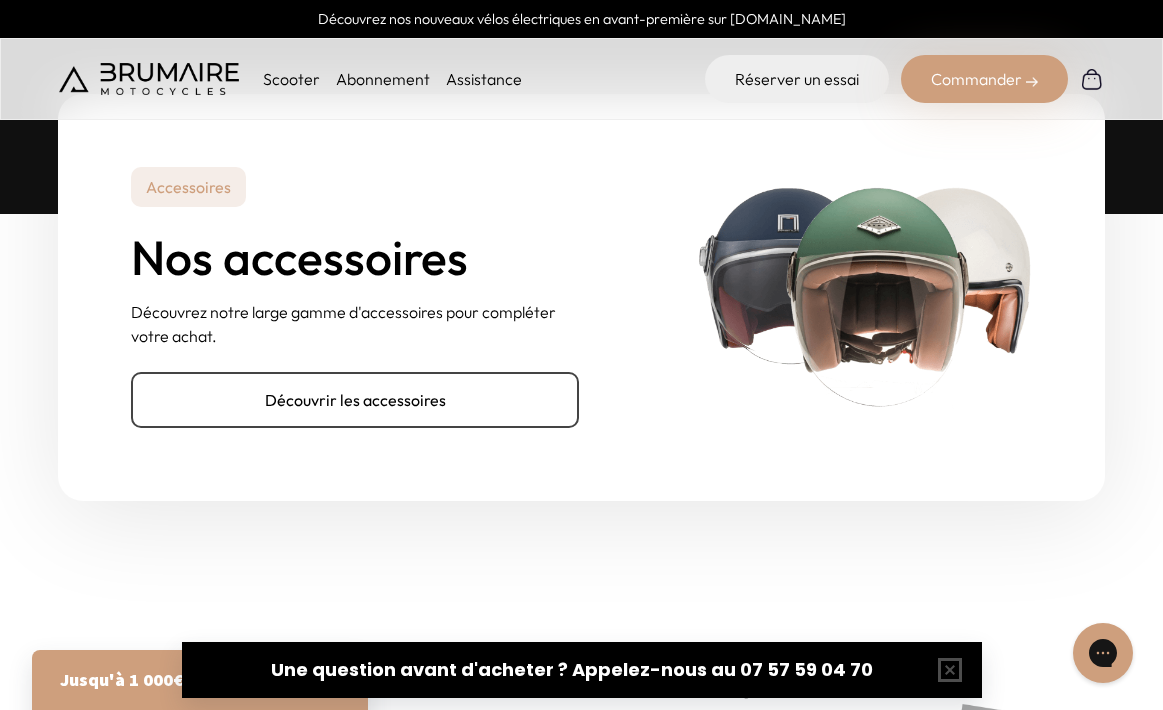 scroll, scrollTop: 6303, scrollLeft: 0, axis: vertical 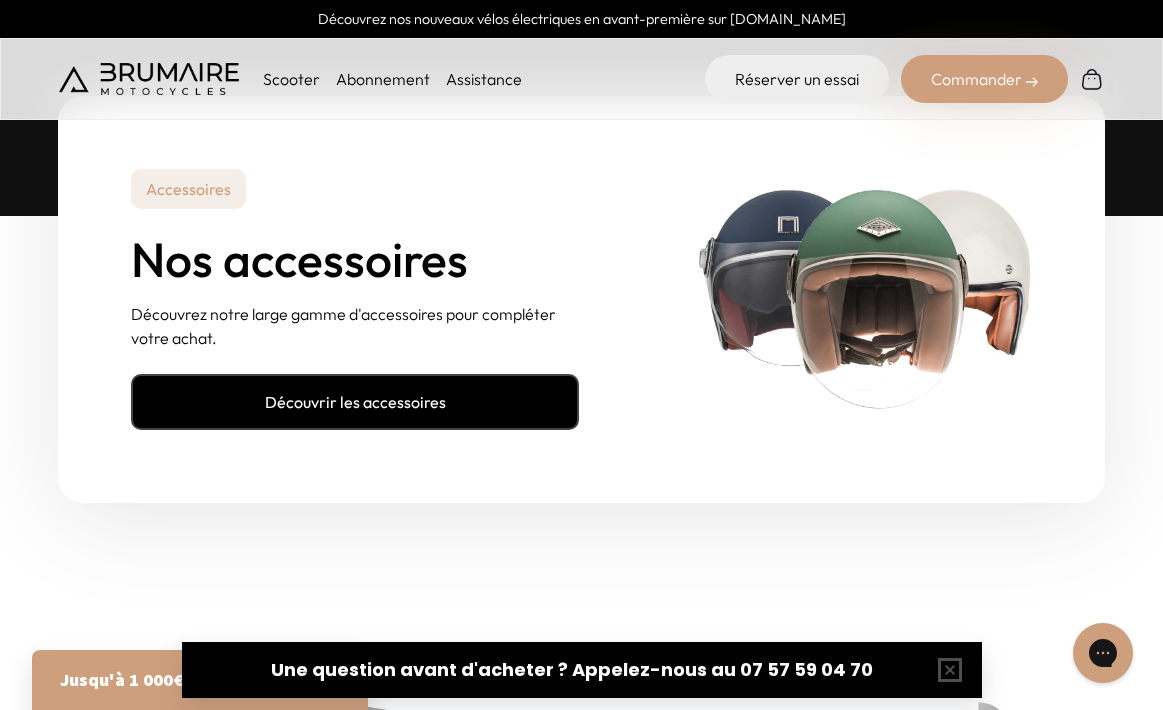 click on "Découvrir les accessoires" at bounding box center [355, 402] 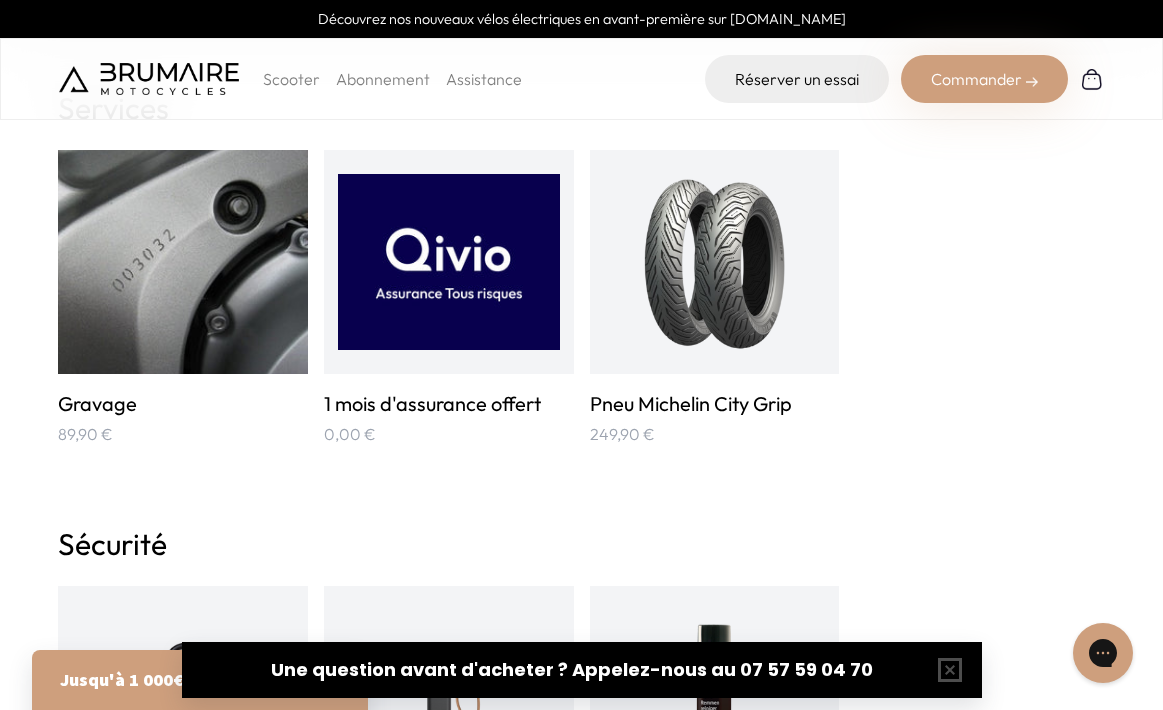scroll, scrollTop: 2385, scrollLeft: 0, axis: vertical 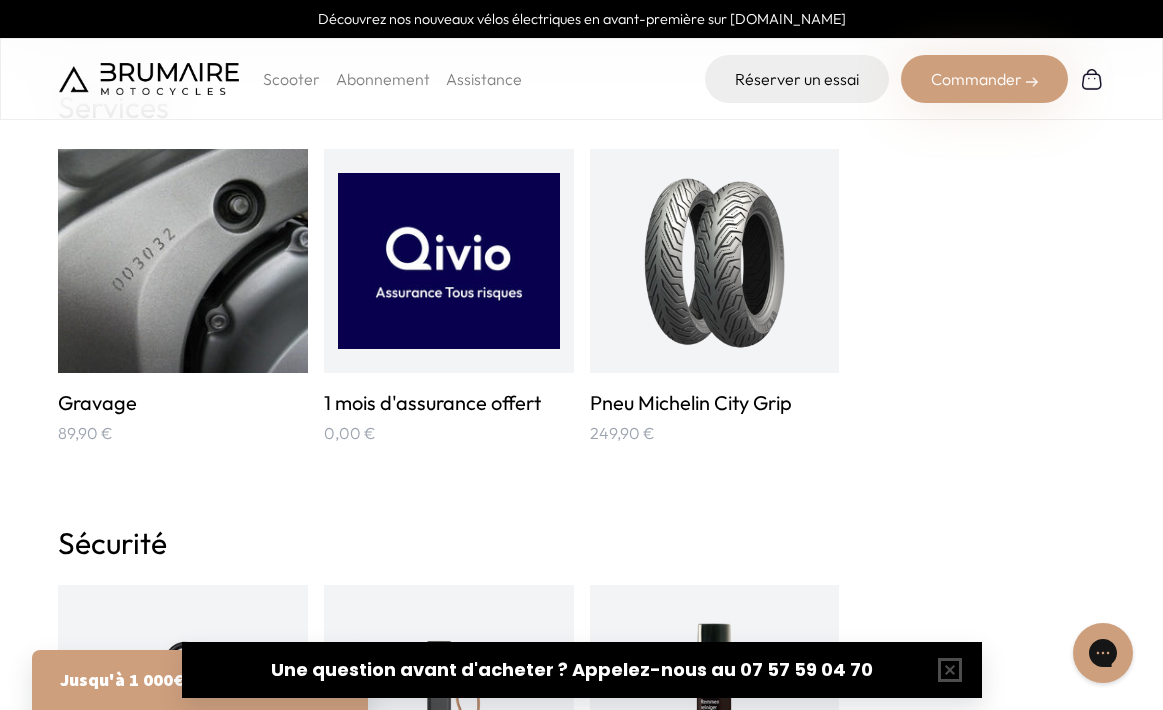 click on "1 mois d'assurance offert" at bounding box center [449, 403] 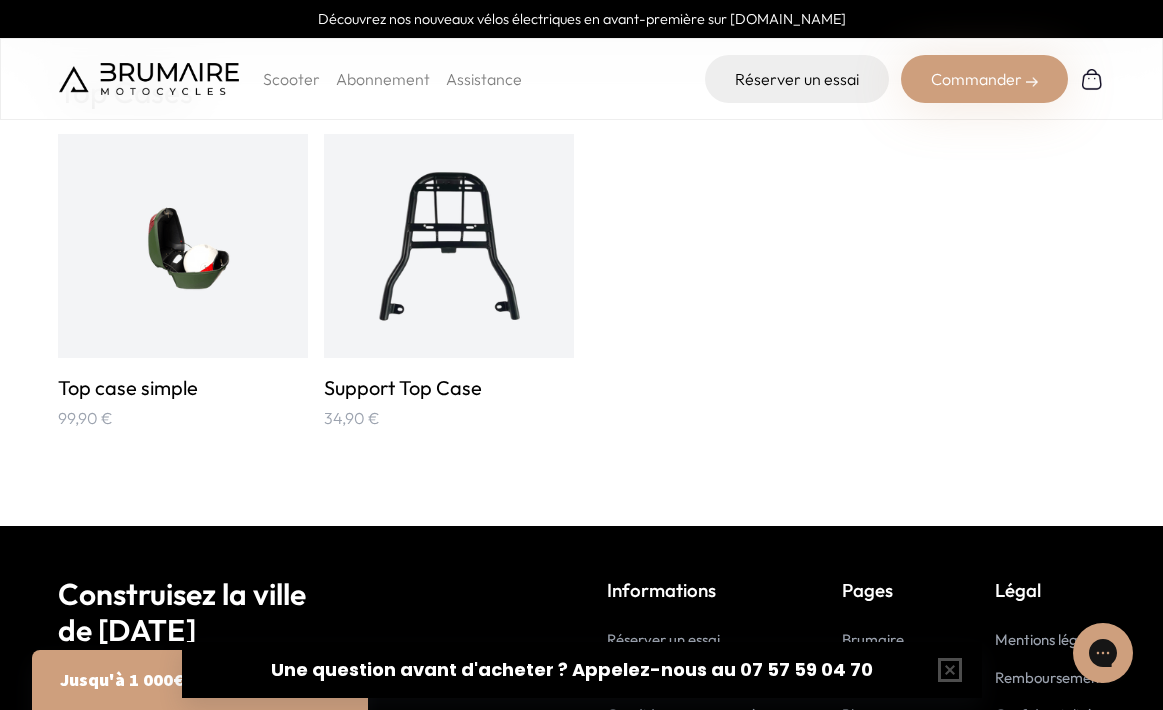 scroll, scrollTop: 3286, scrollLeft: 0, axis: vertical 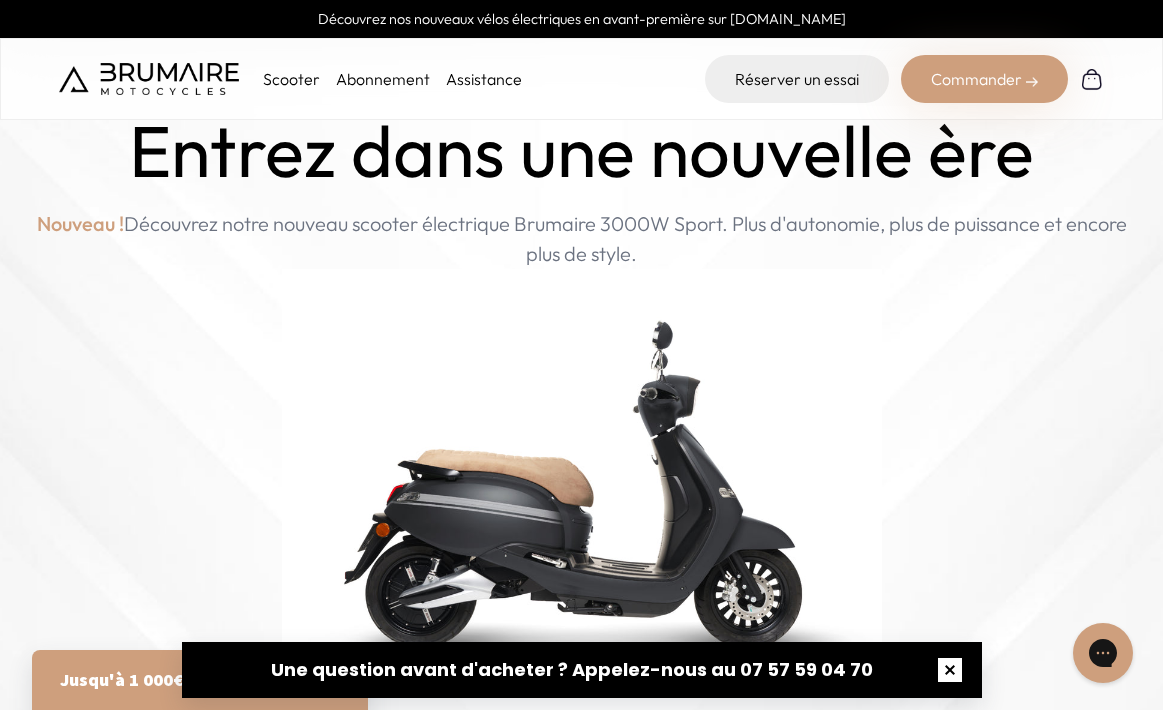 click at bounding box center (950, 670) 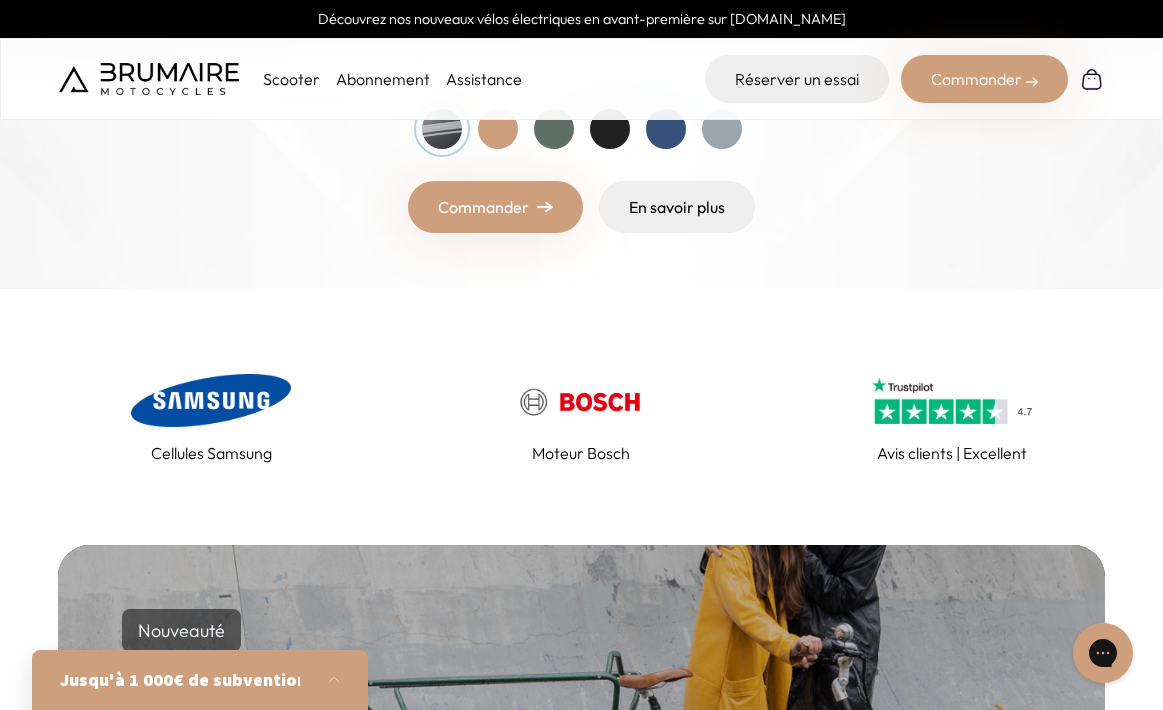 scroll, scrollTop: 808, scrollLeft: 0, axis: vertical 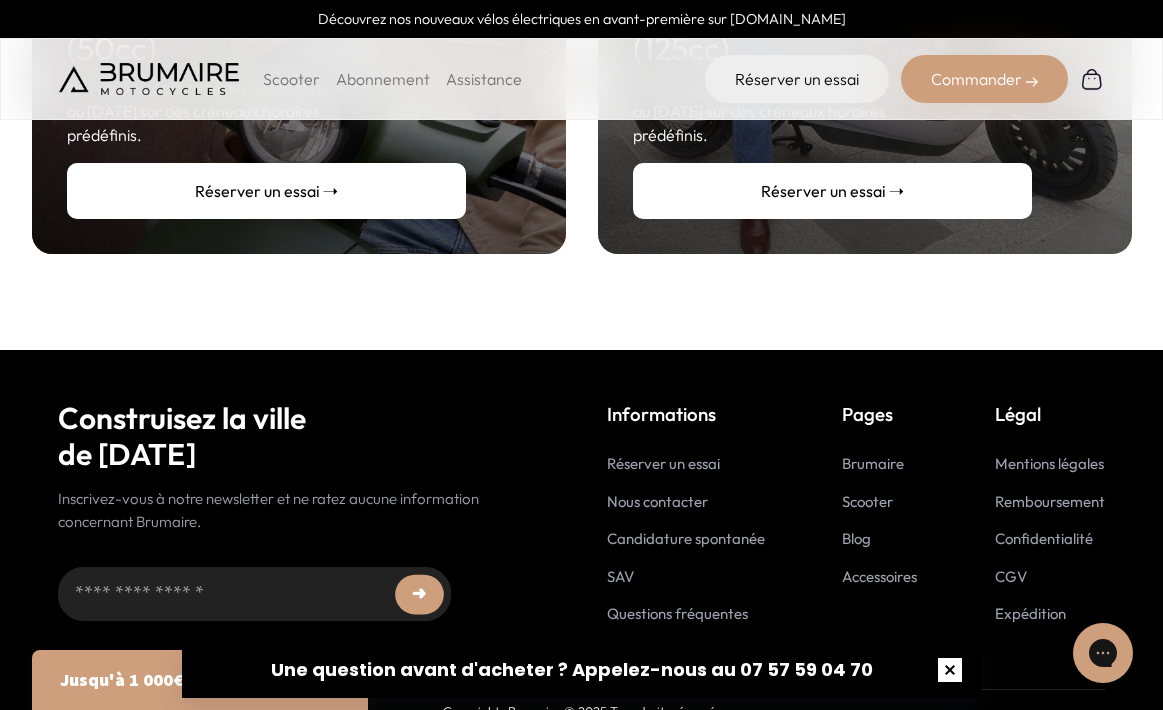 click at bounding box center (950, 670) 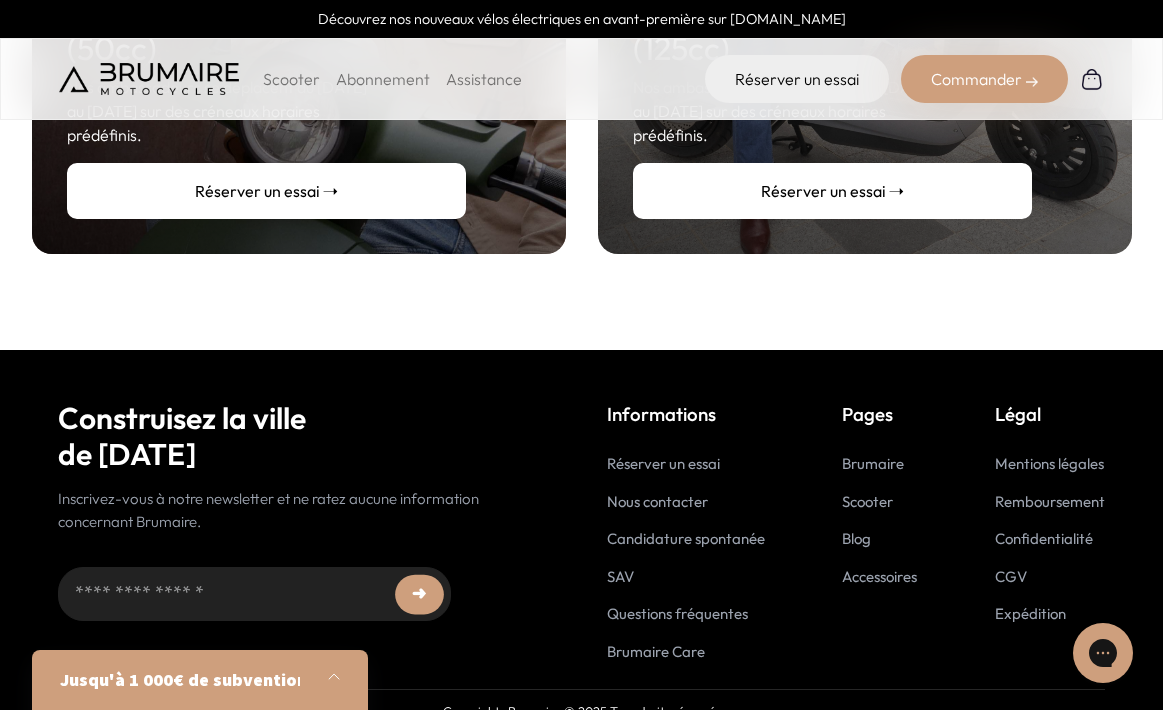 click at bounding box center (340, 680) 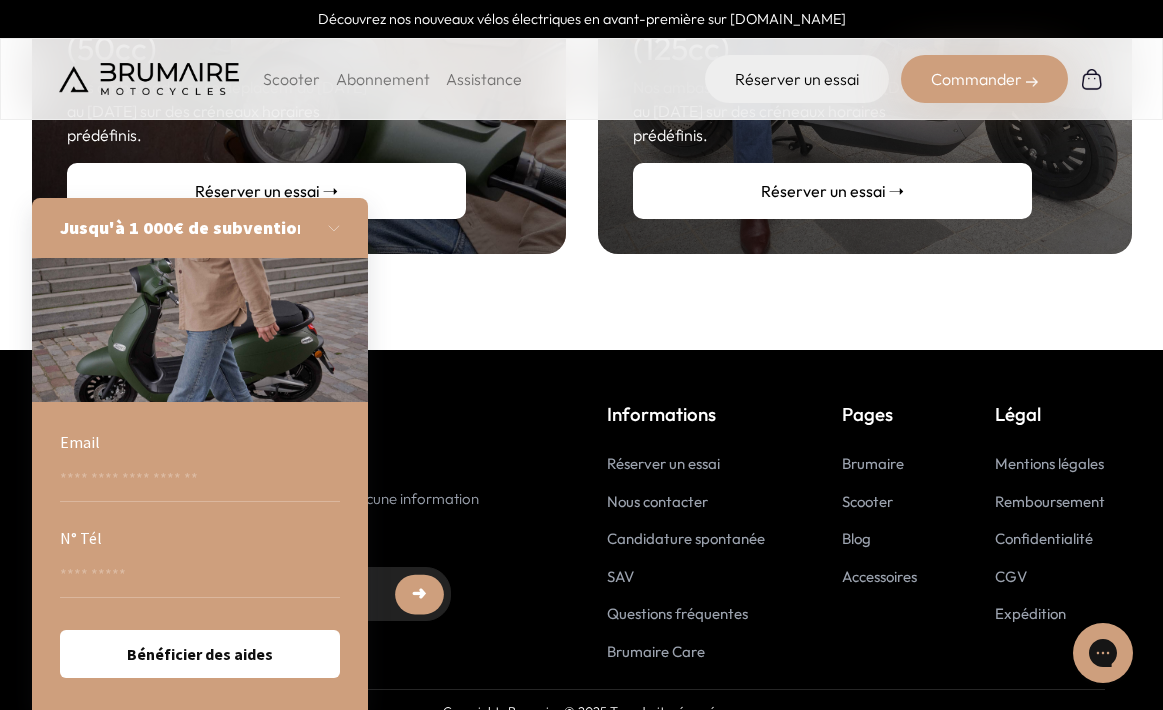 click on "Email" at bounding box center (200, 466) 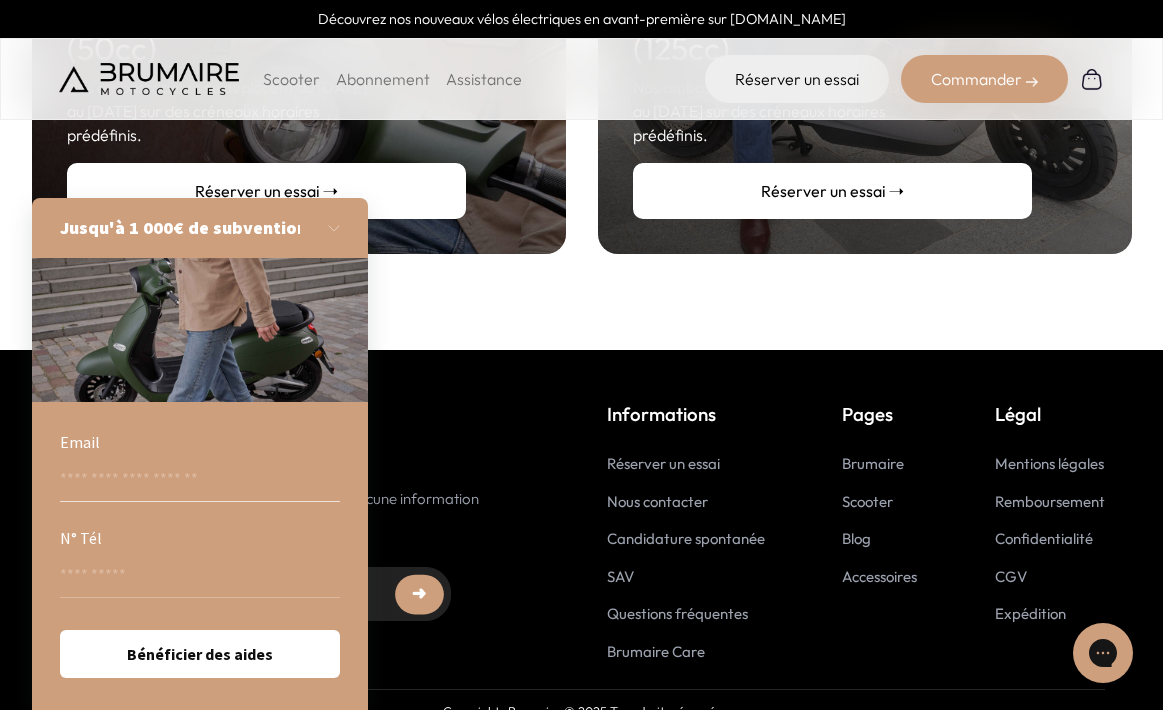 click at bounding box center [200, 484] 